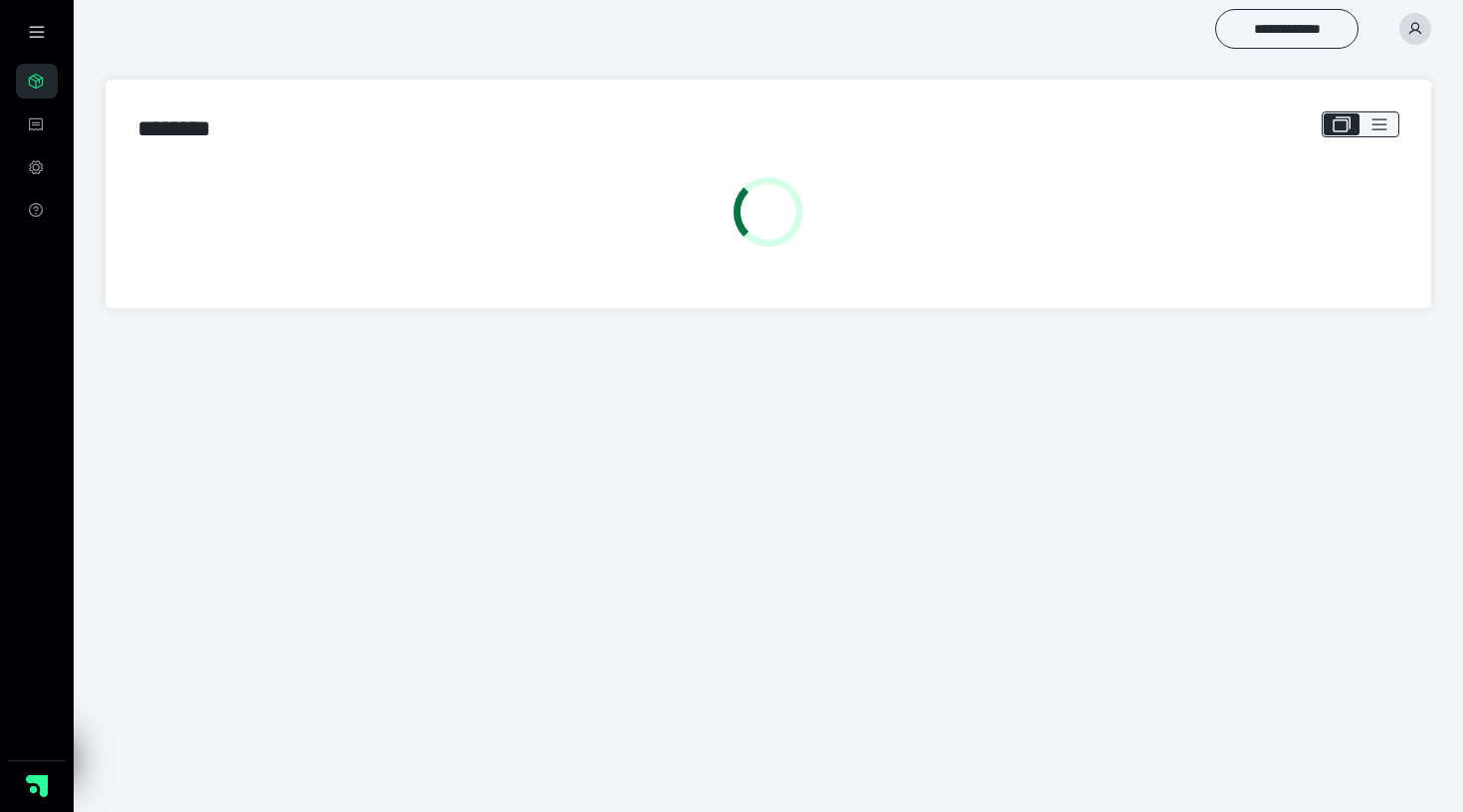 scroll, scrollTop: 0, scrollLeft: 0, axis: both 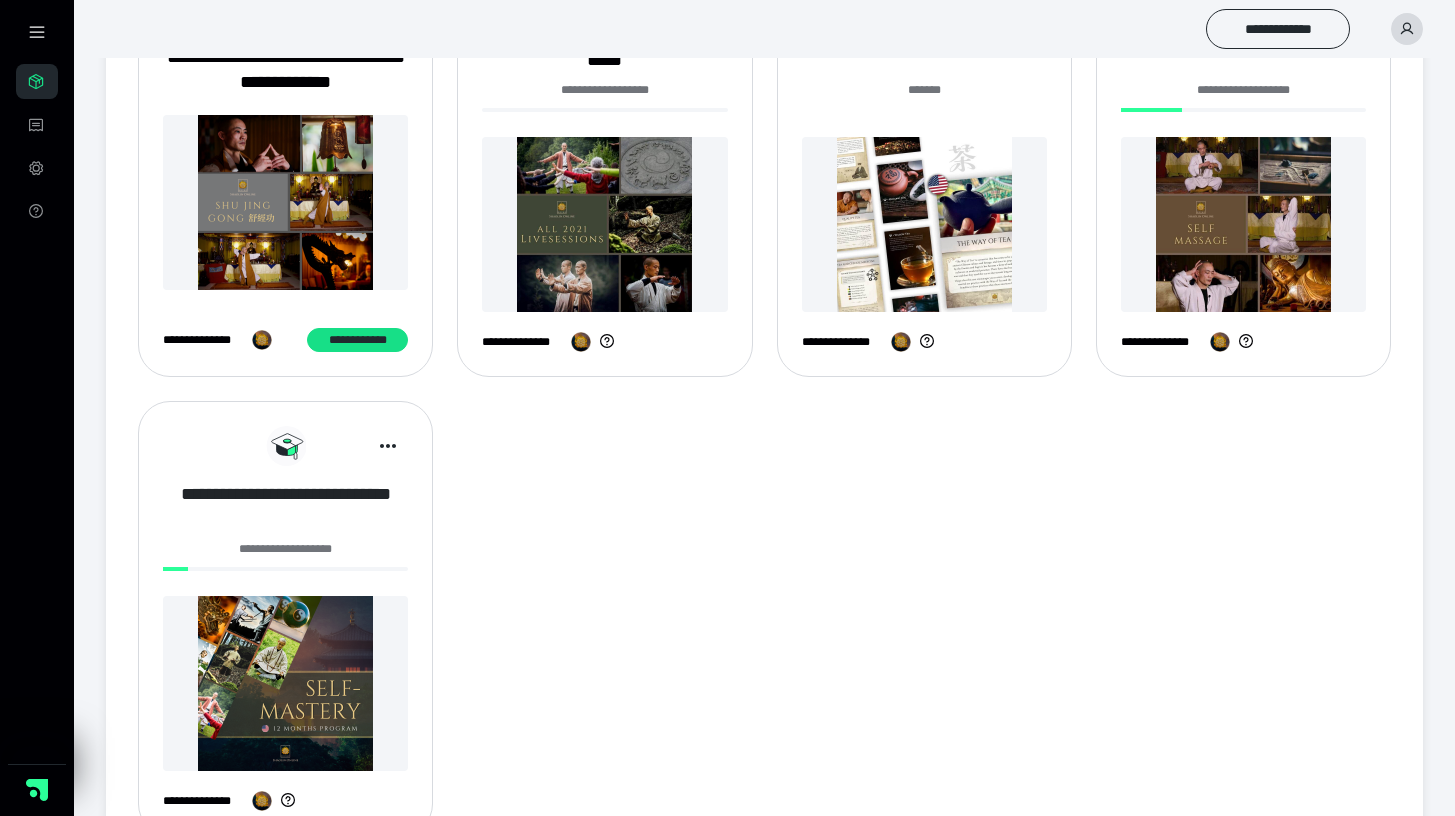 click on "**********" at bounding box center (285, 507) 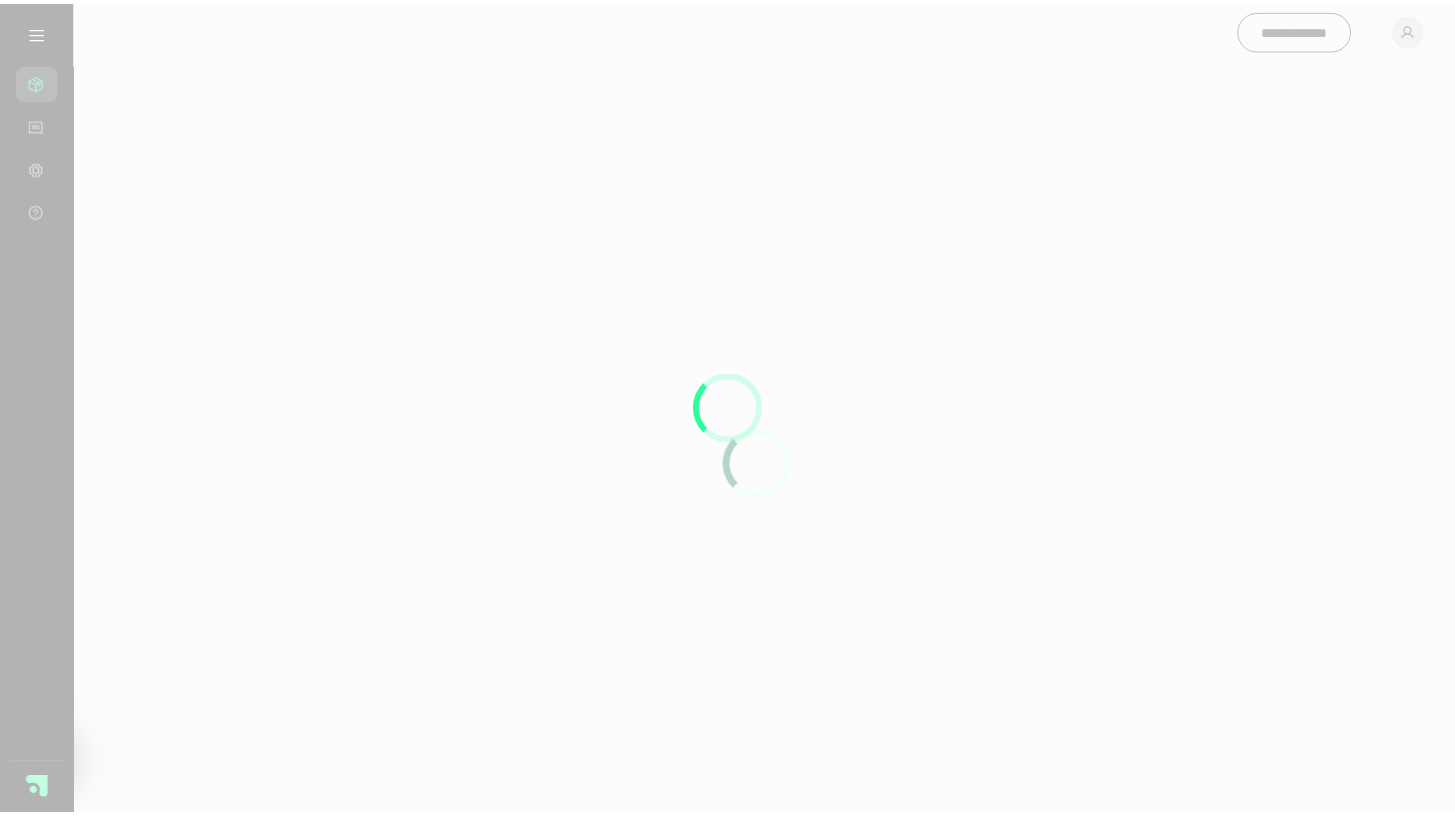 scroll, scrollTop: 0, scrollLeft: 0, axis: both 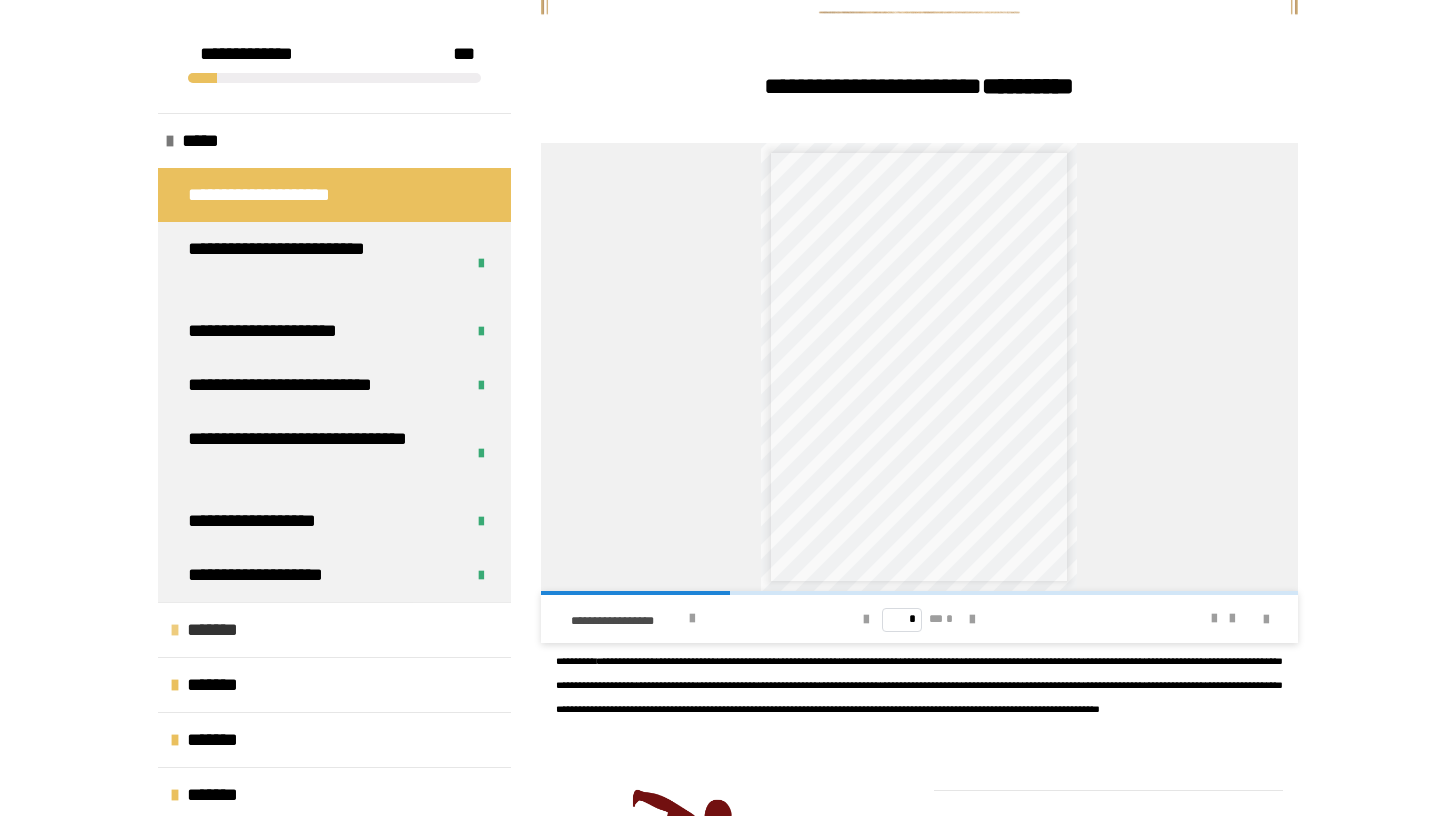 click on "*******" at bounding box center (223, 630) 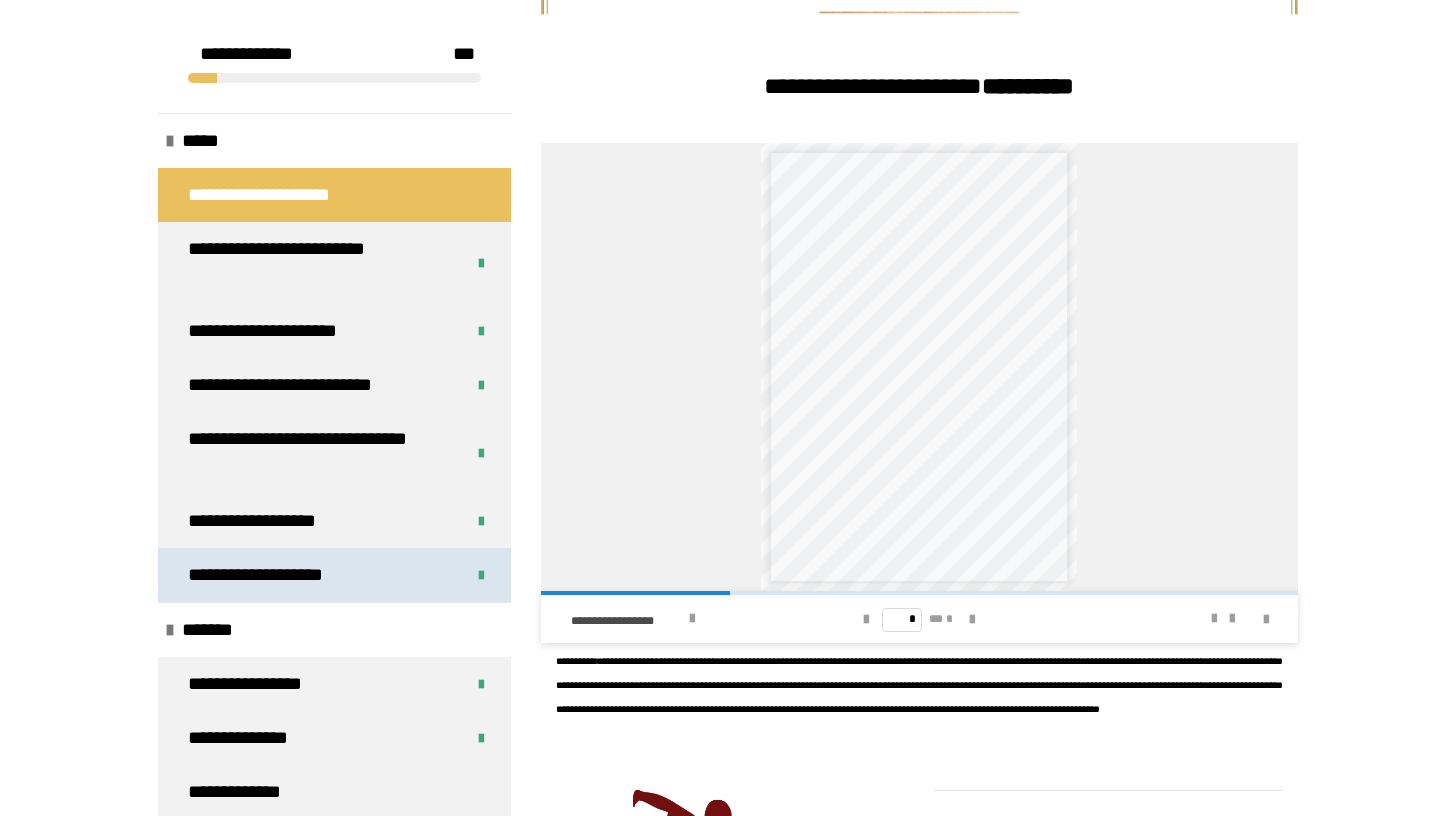scroll, scrollTop: 310, scrollLeft: 0, axis: vertical 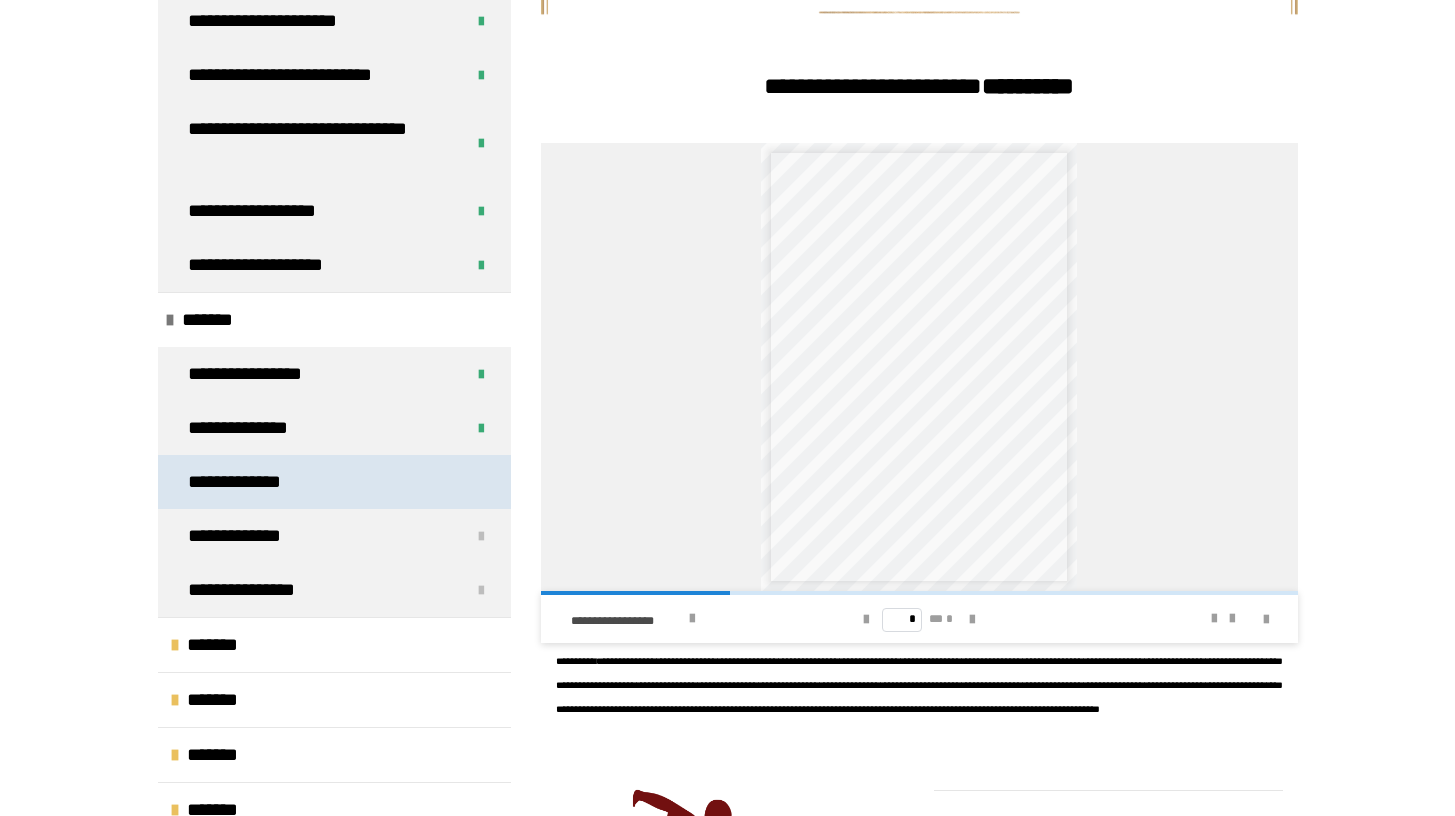 click on "**********" at bounding box center (250, 482) 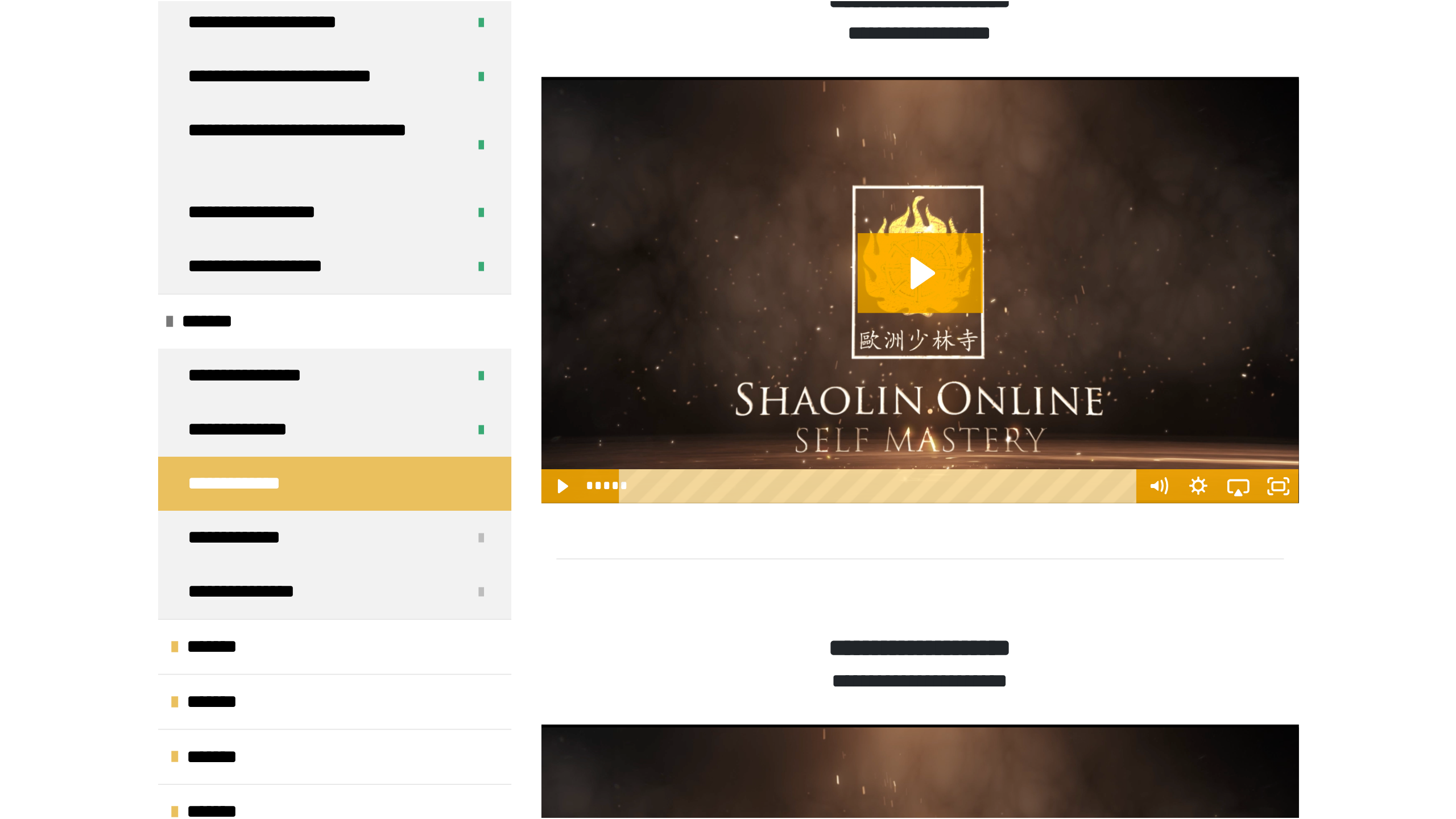 scroll, scrollTop: 986, scrollLeft: 0, axis: vertical 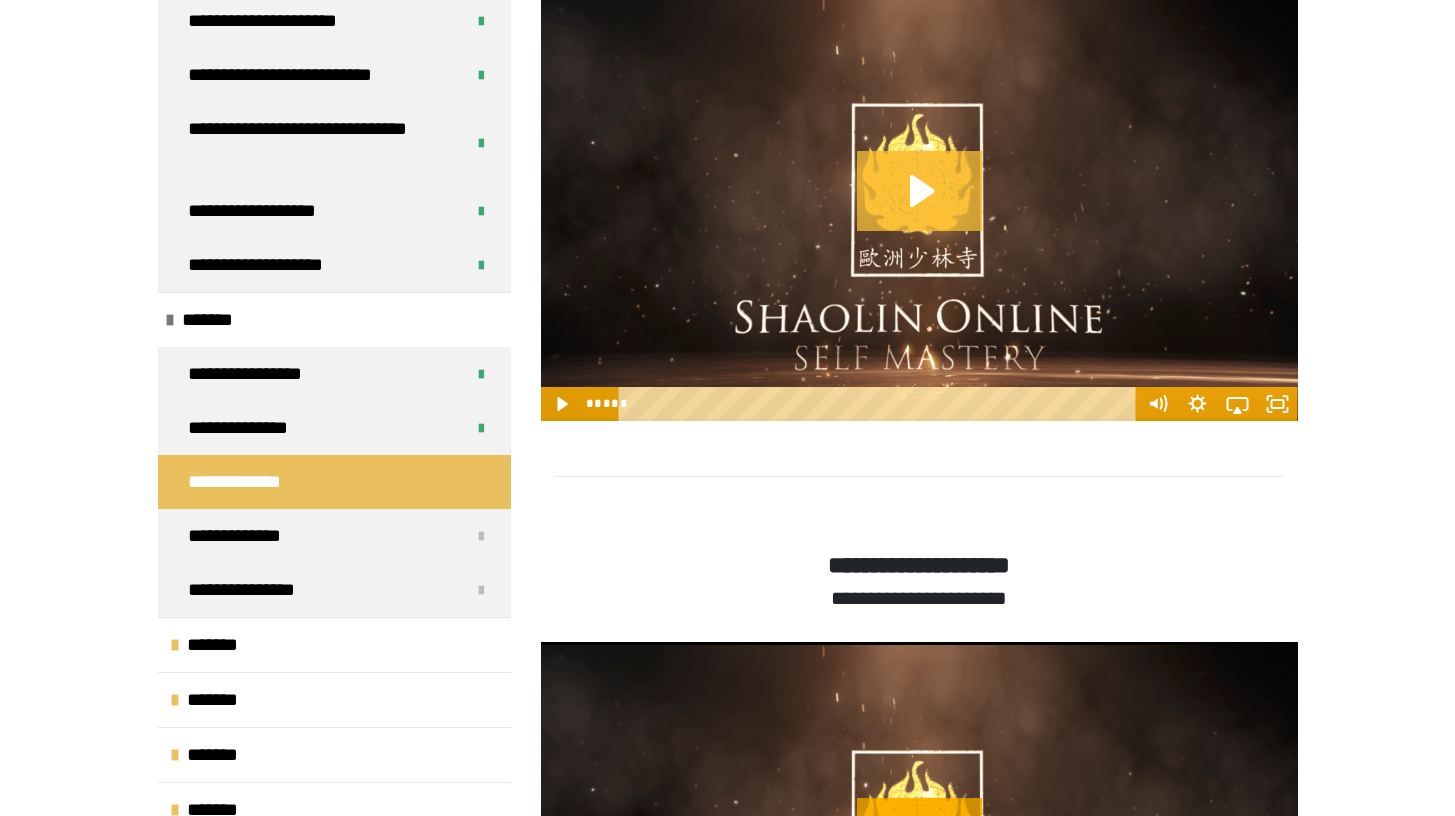 click 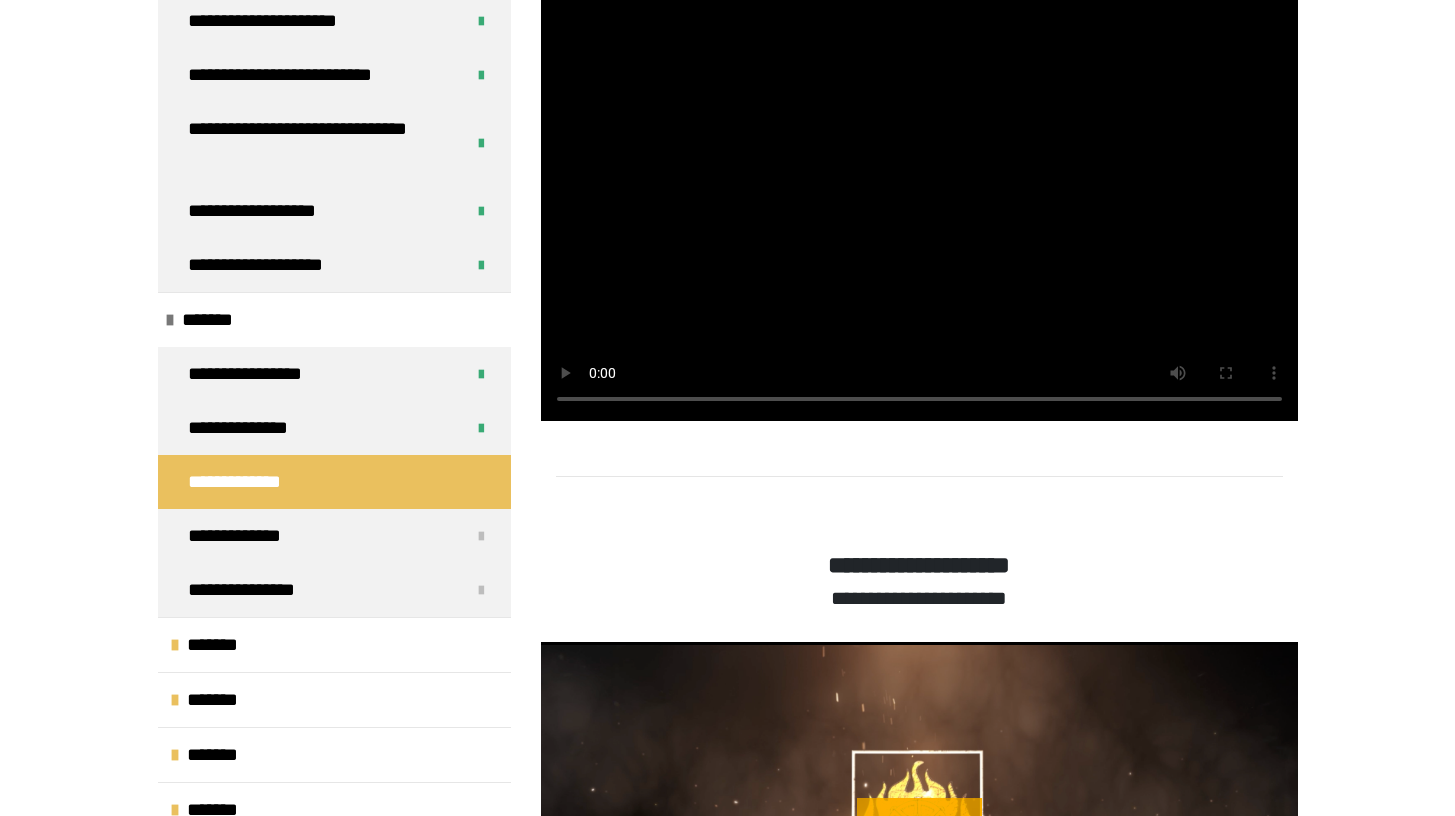 type 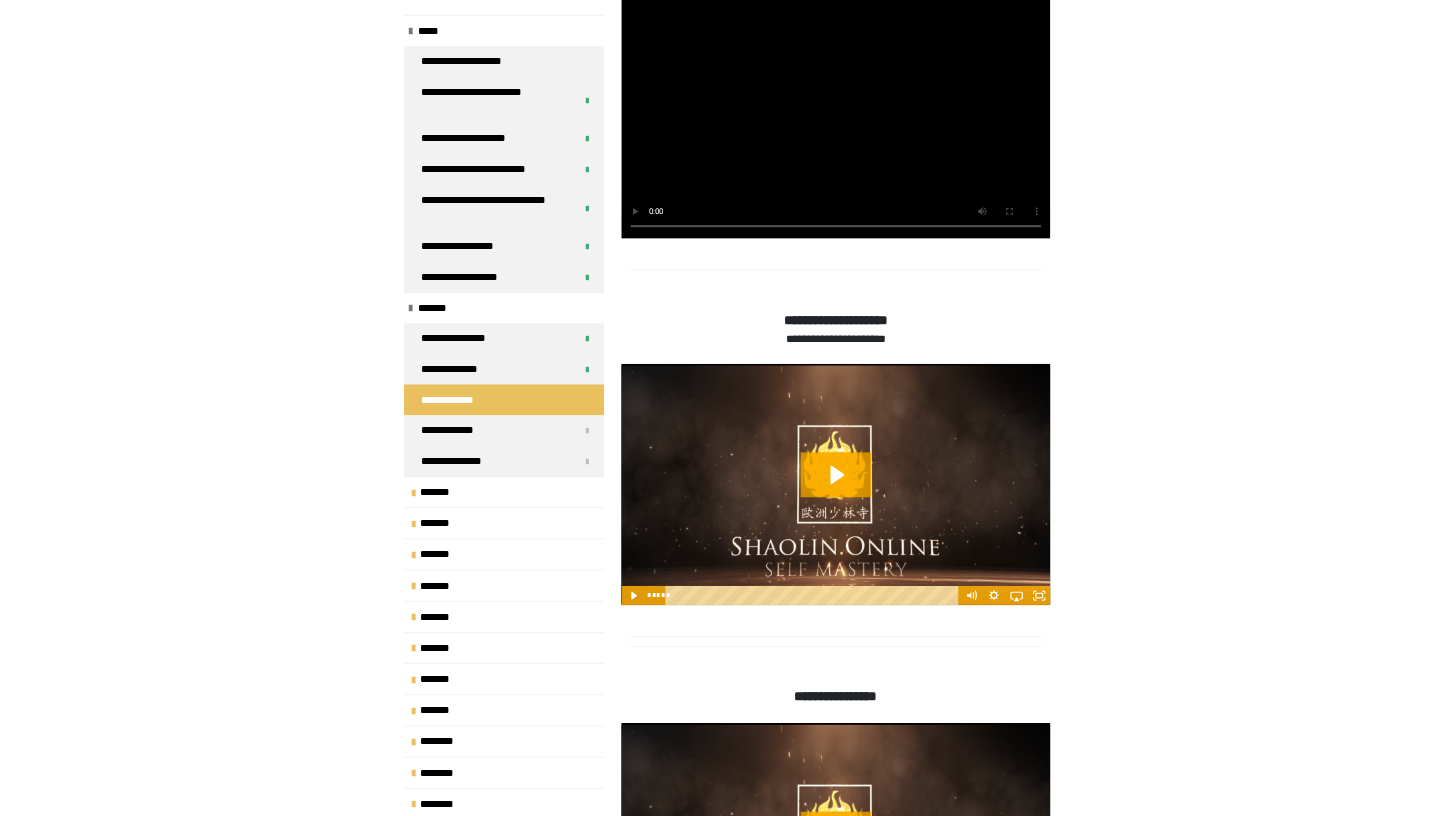 scroll, scrollTop: 87, scrollLeft: 0, axis: vertical 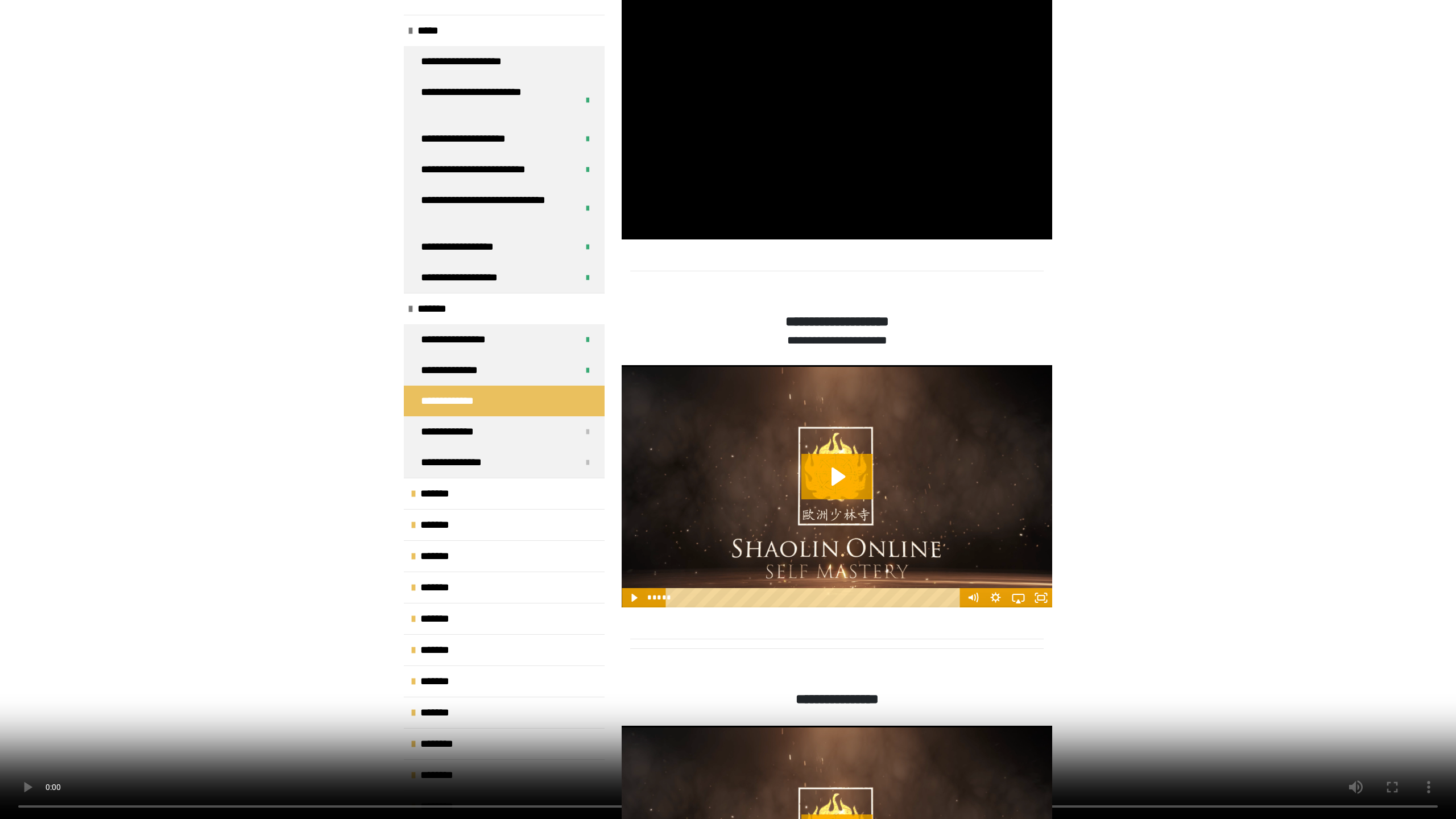click at bounding box center (728, 410) 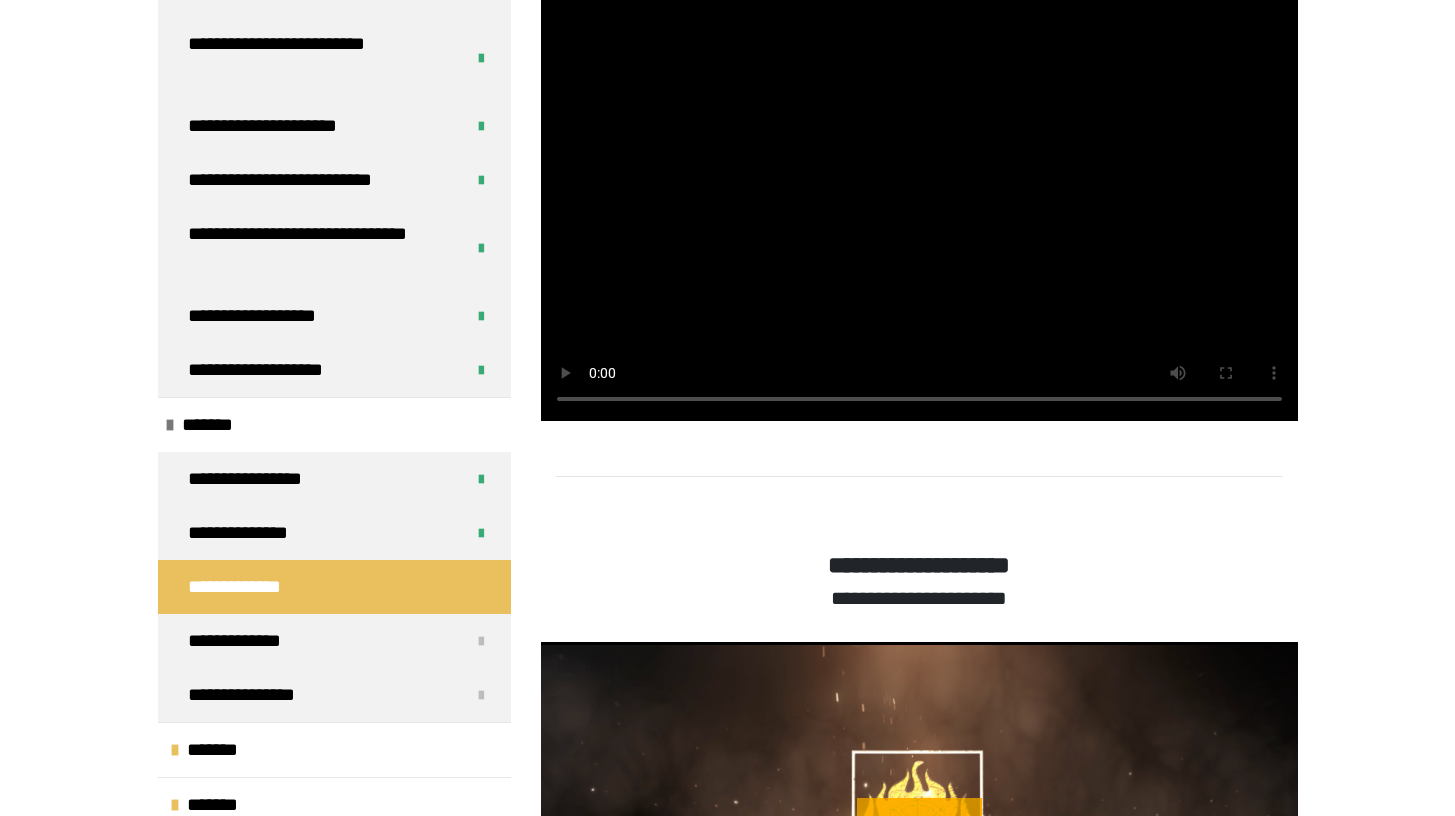 scroll, scrollTop: 209, scrollLeft: 0, axis: vertical 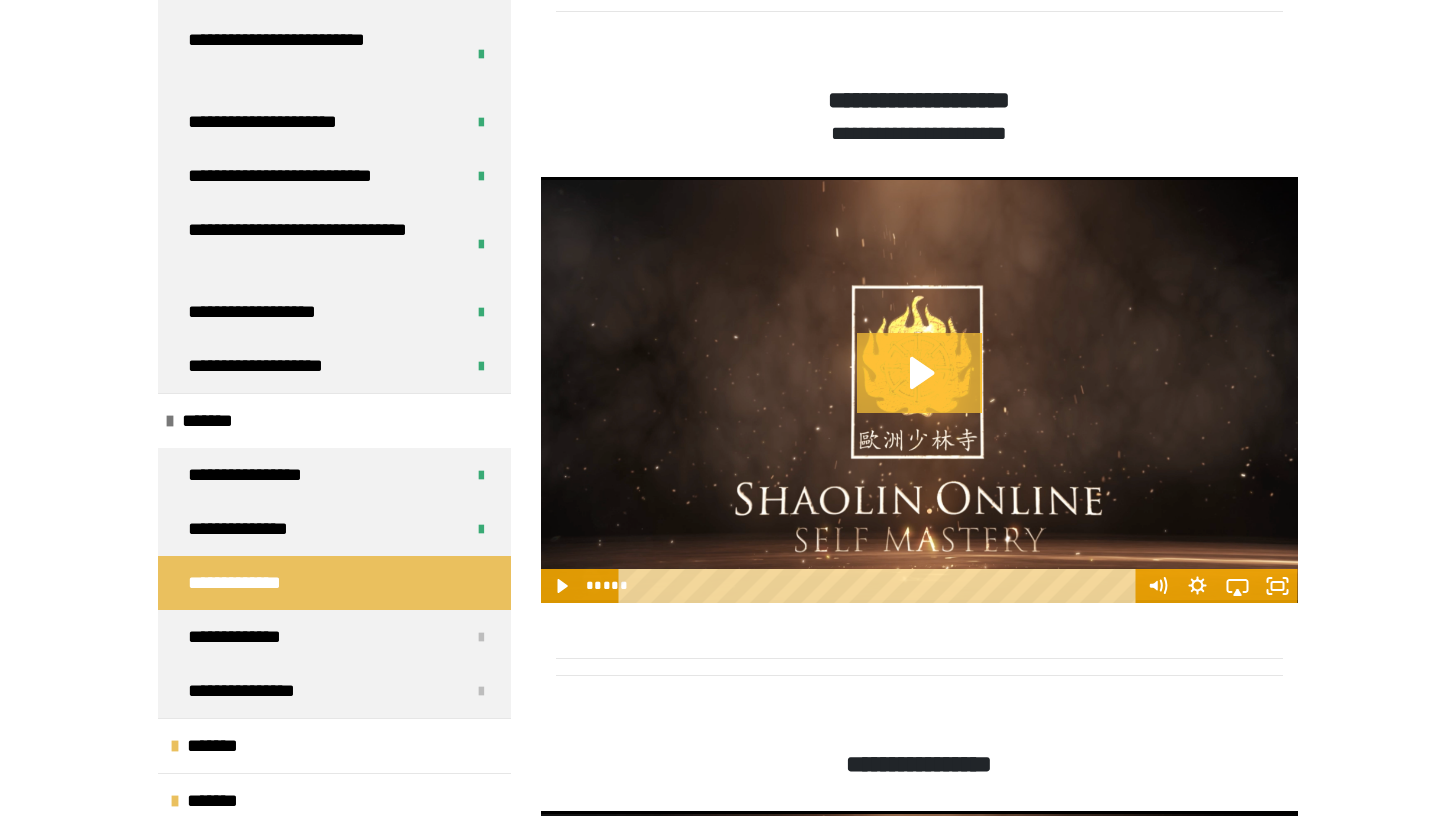 click 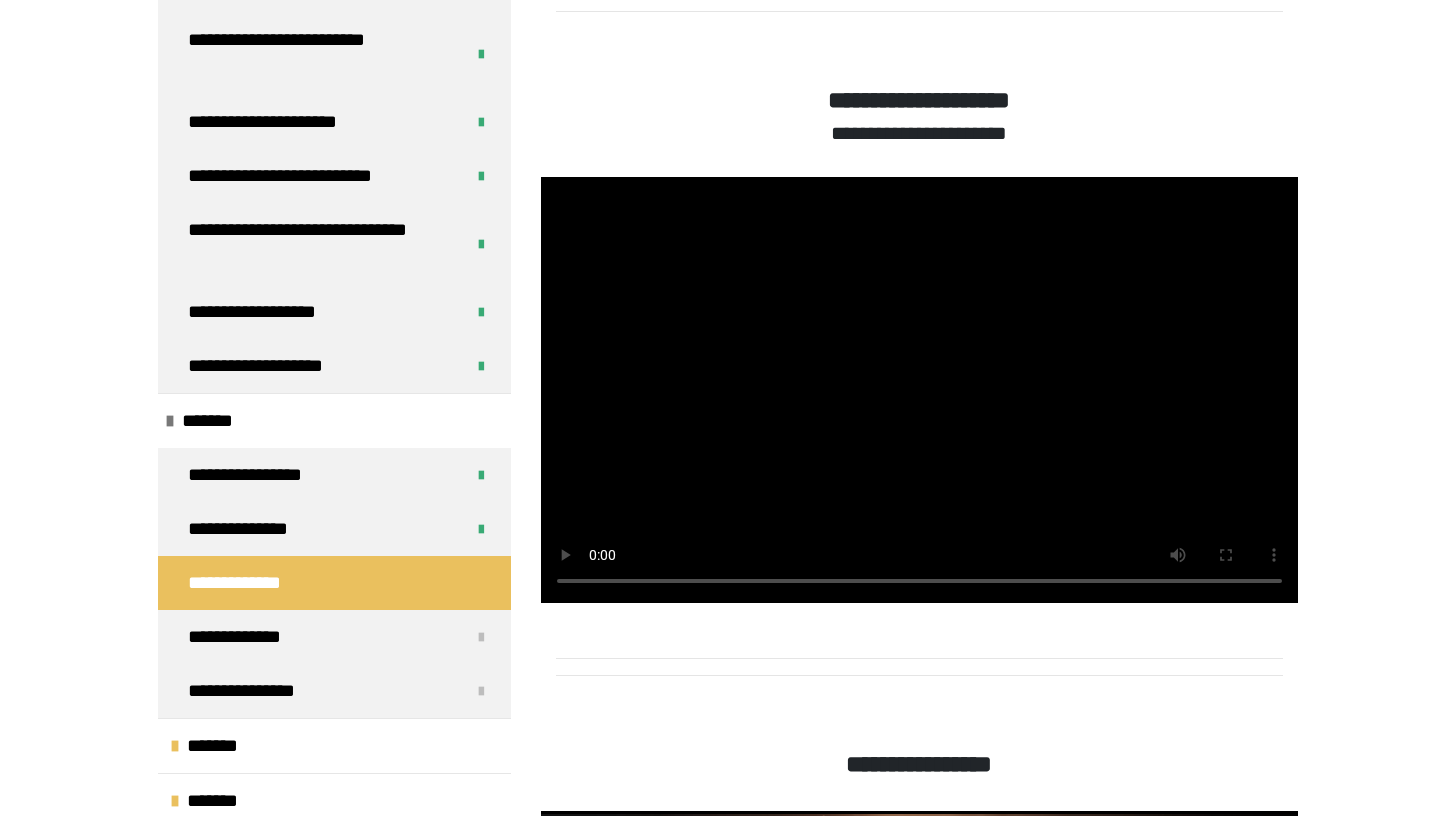 click at bounding box center (919, 390) 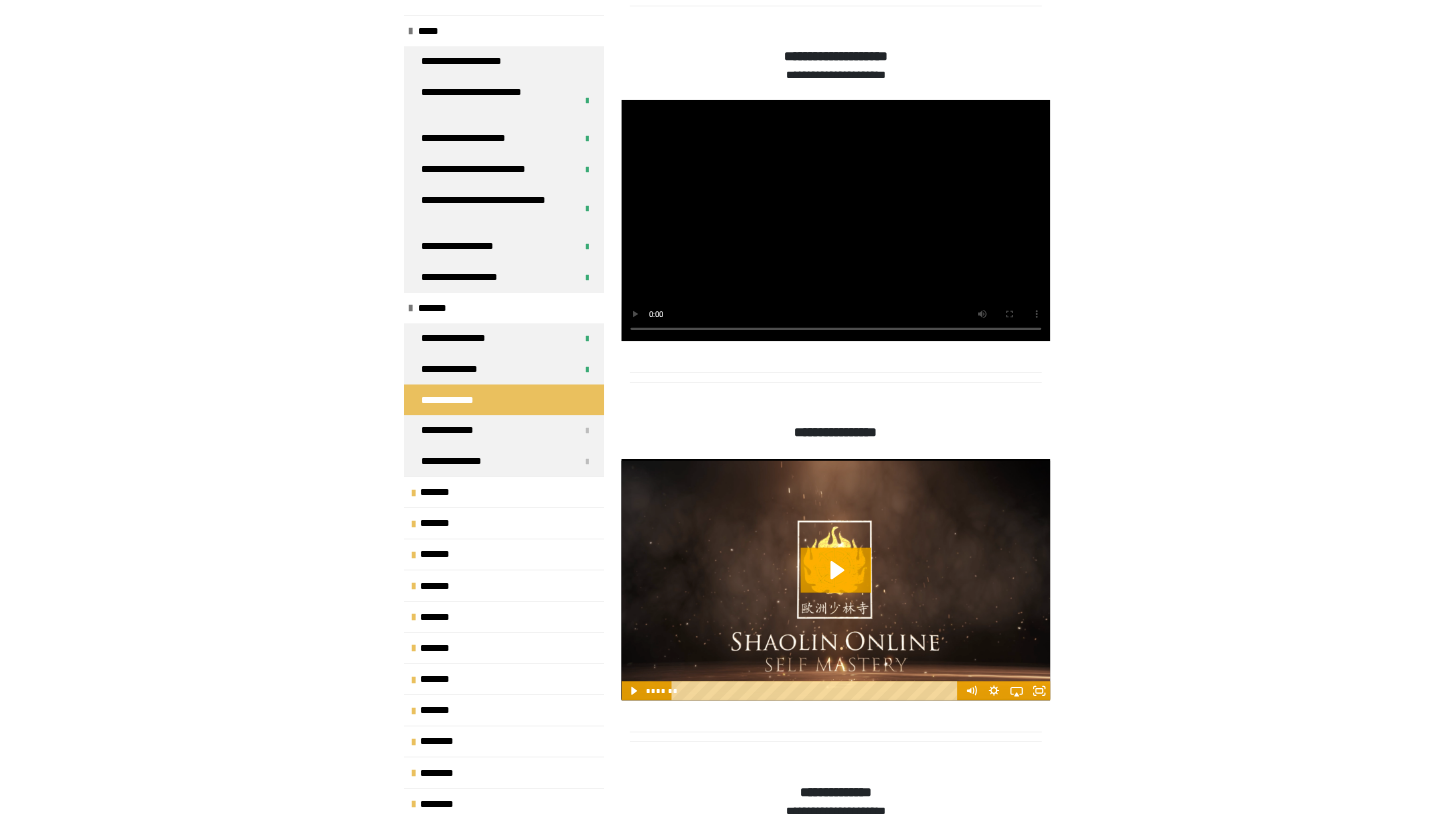 scroll, scrollTop: 87, scrollLeft: 0, axis: vertical 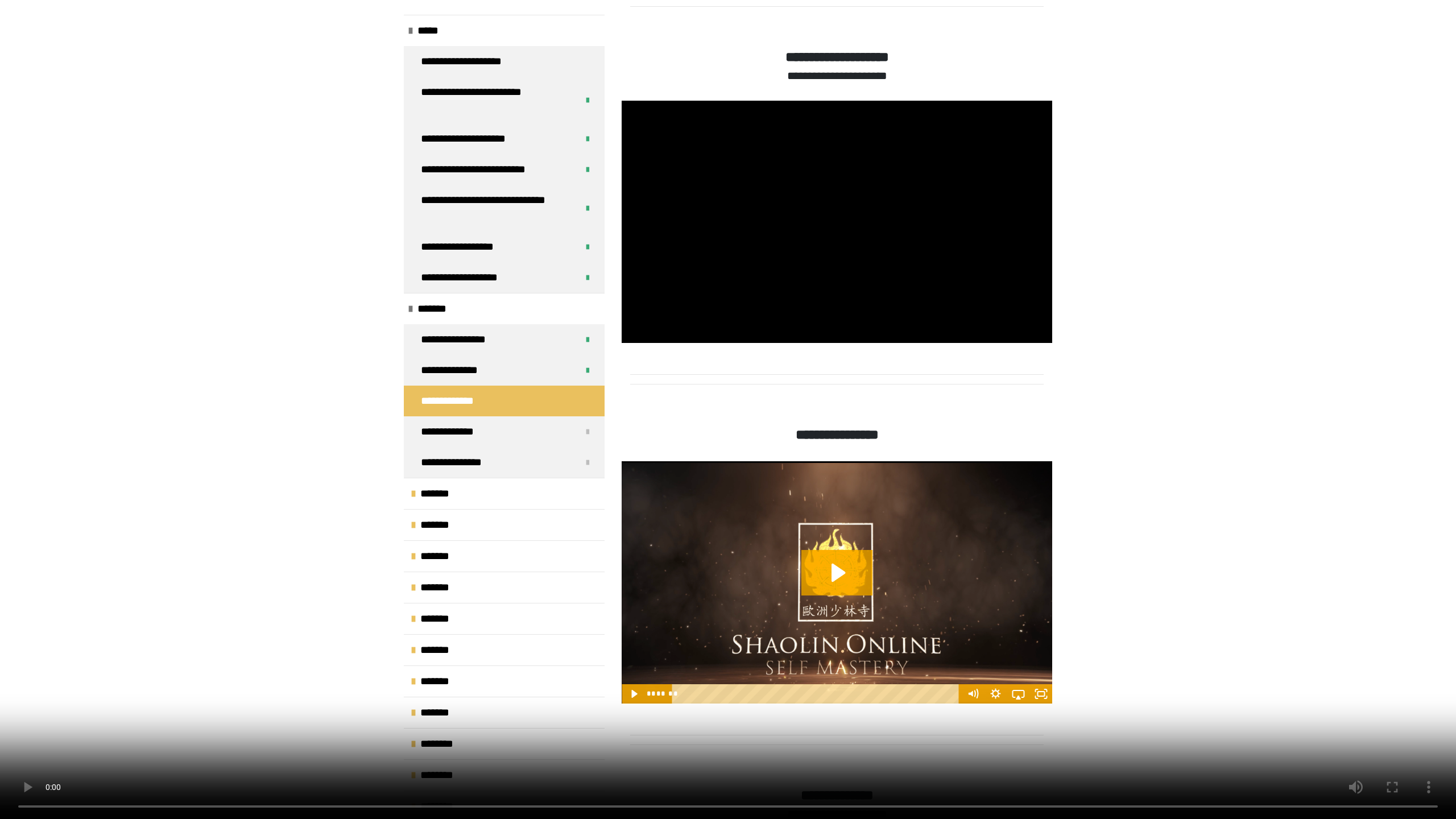 type 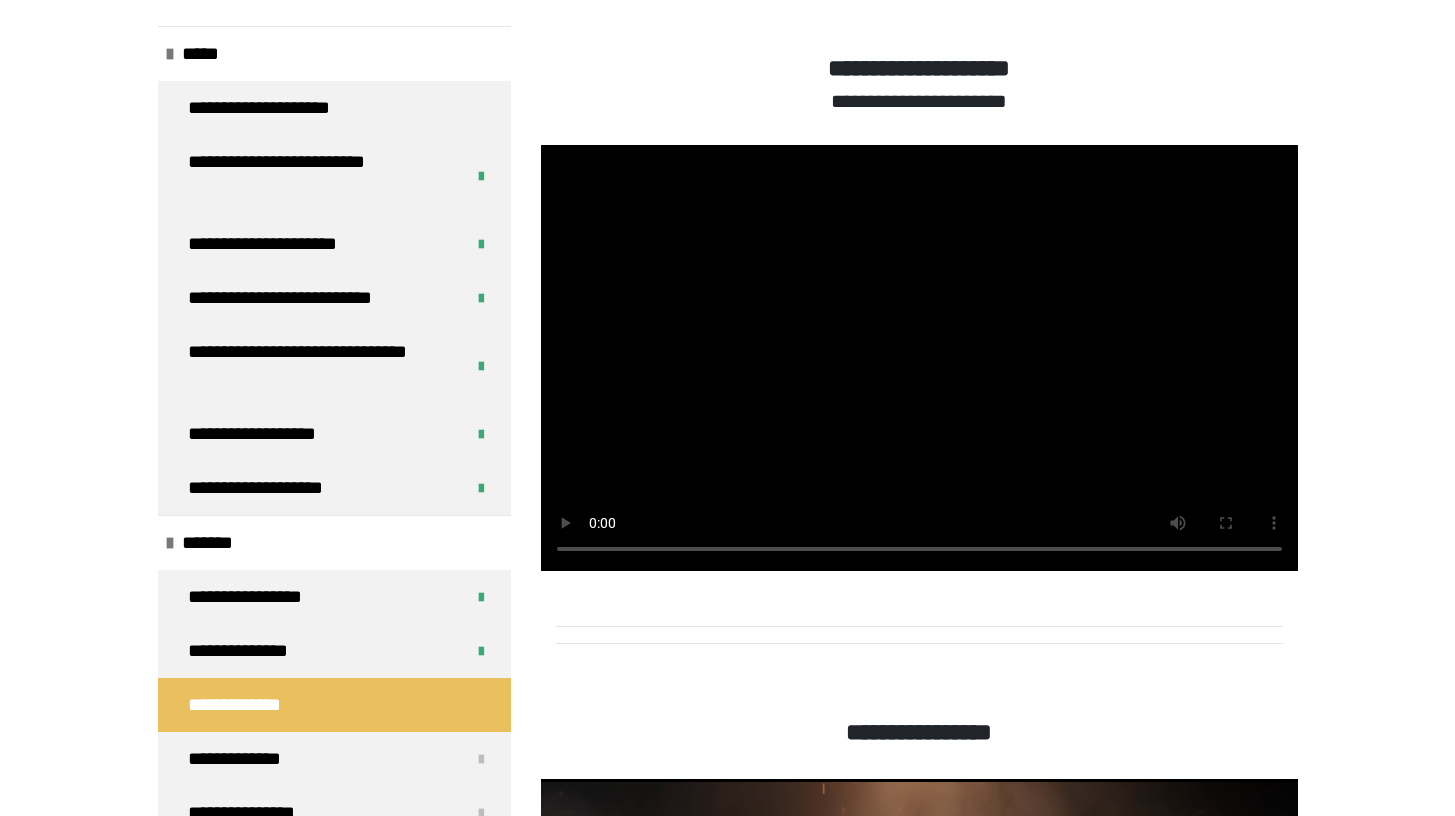 scroll, scrollTop: 2266, scrollLeft: 0, axis: vertical 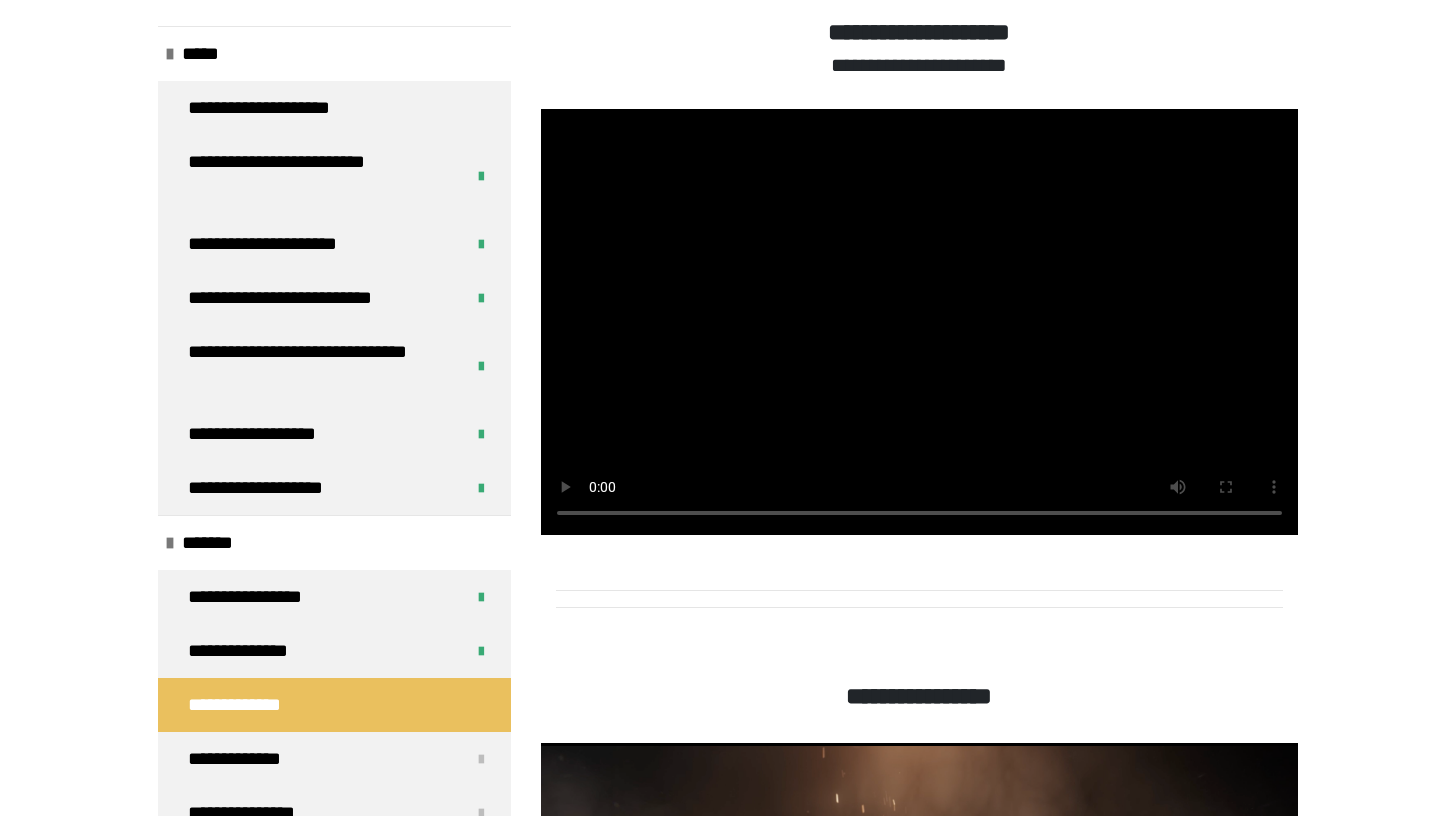 click at bounding box center (919, 322) 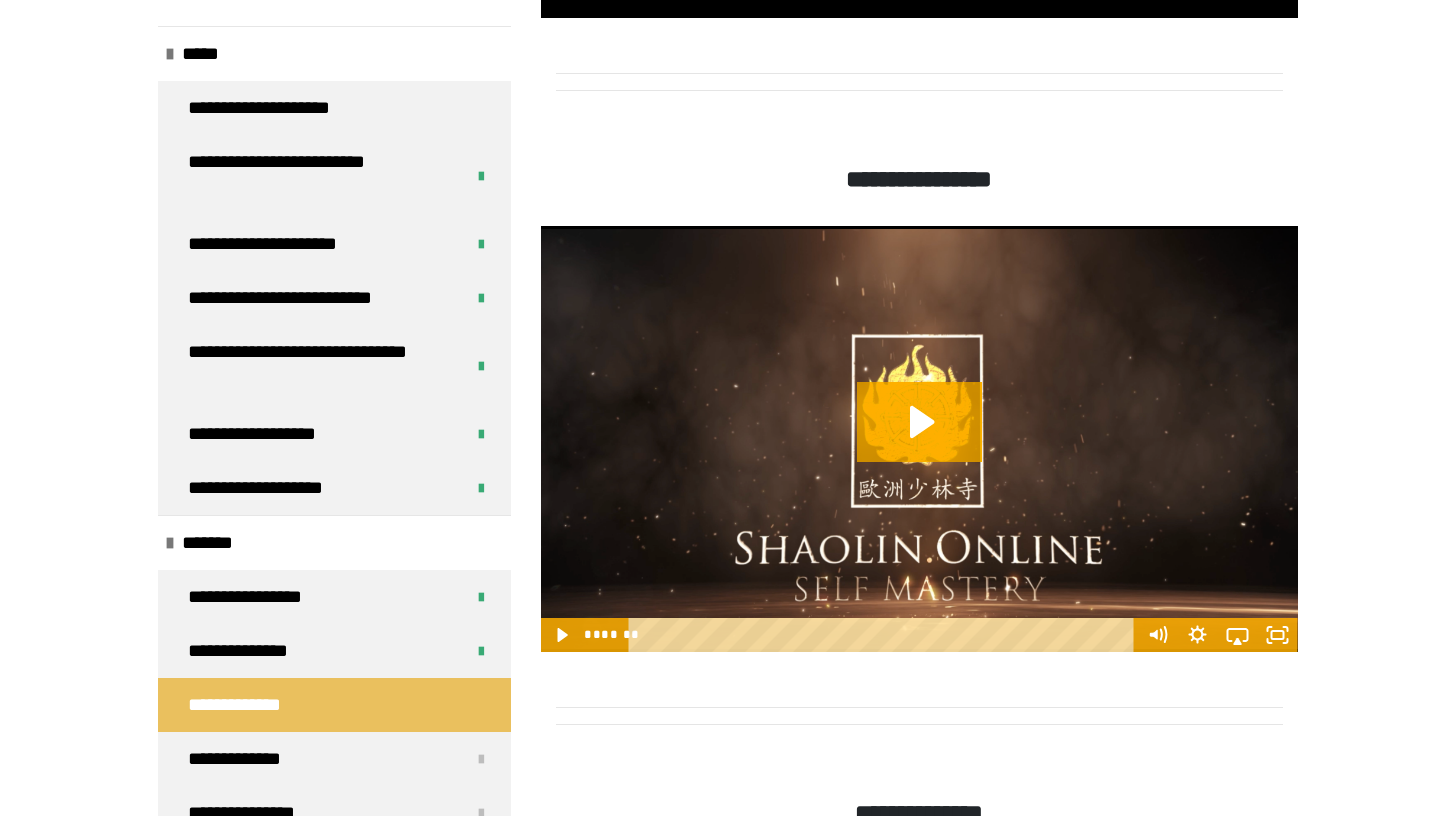 scroll, scrollTop: 2886, scrollLeft: 0, axis: vertical 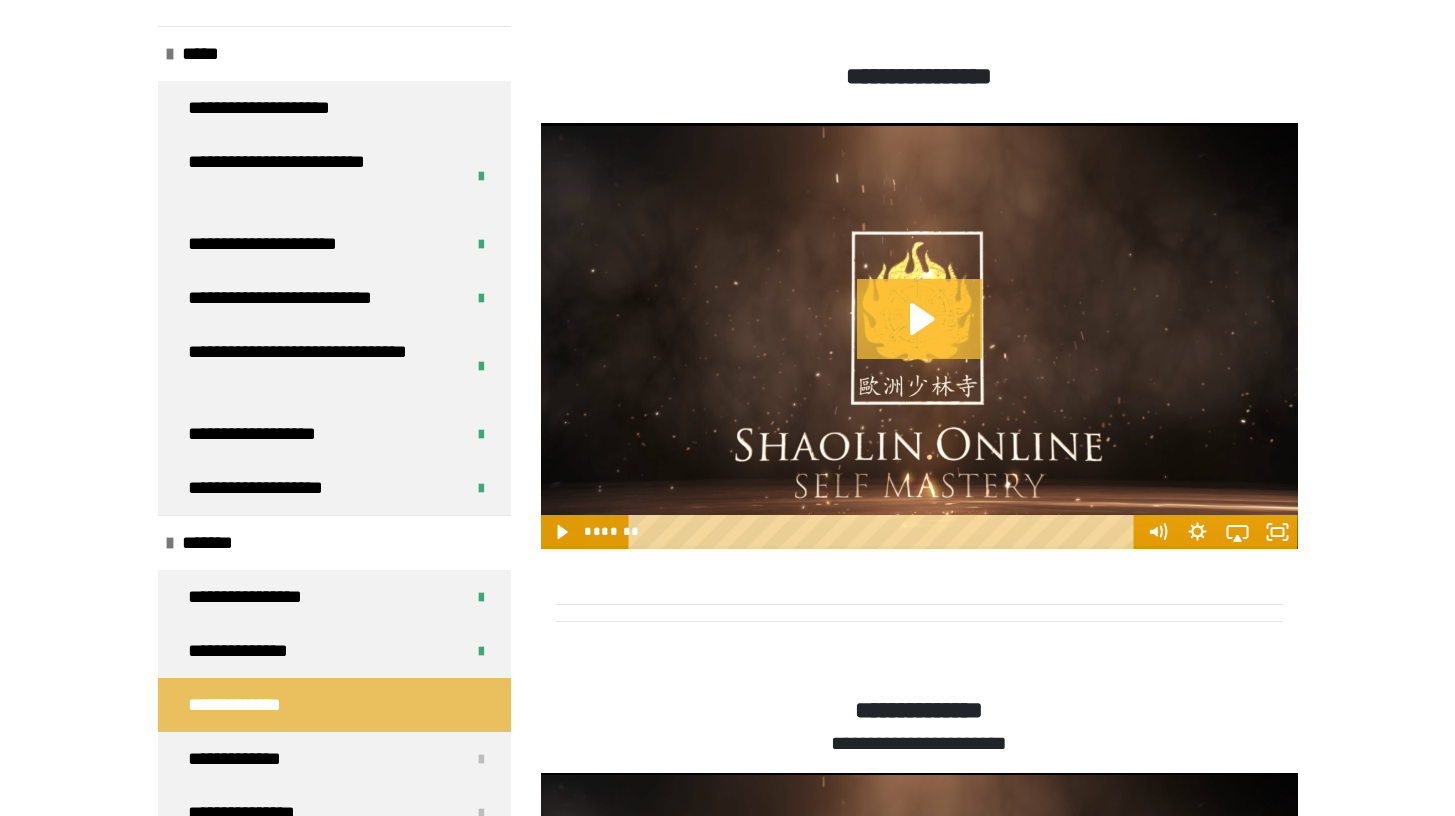 click 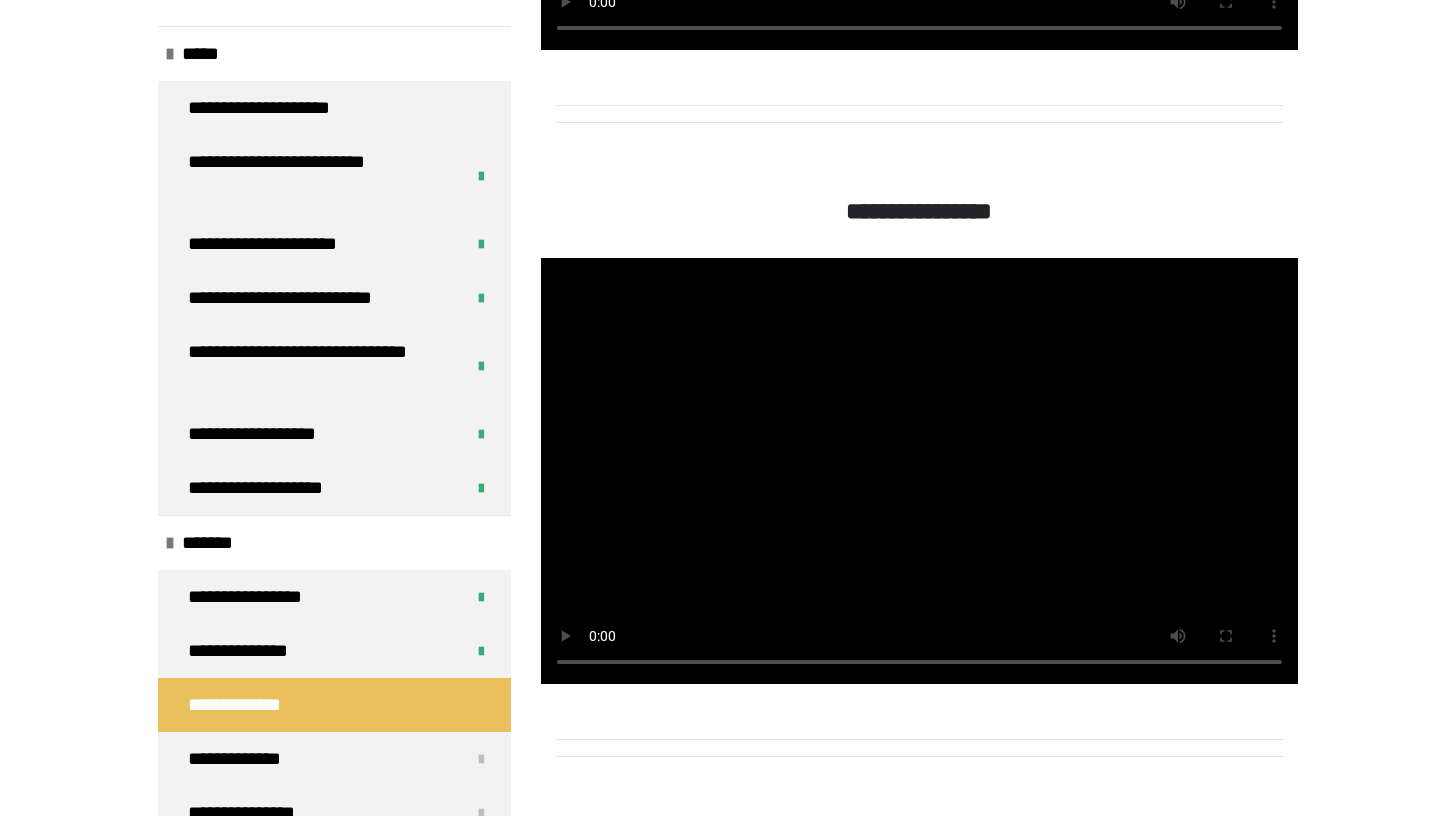 scroll, scrollTop: 2891, scrollLeft: 0, axis: vertical 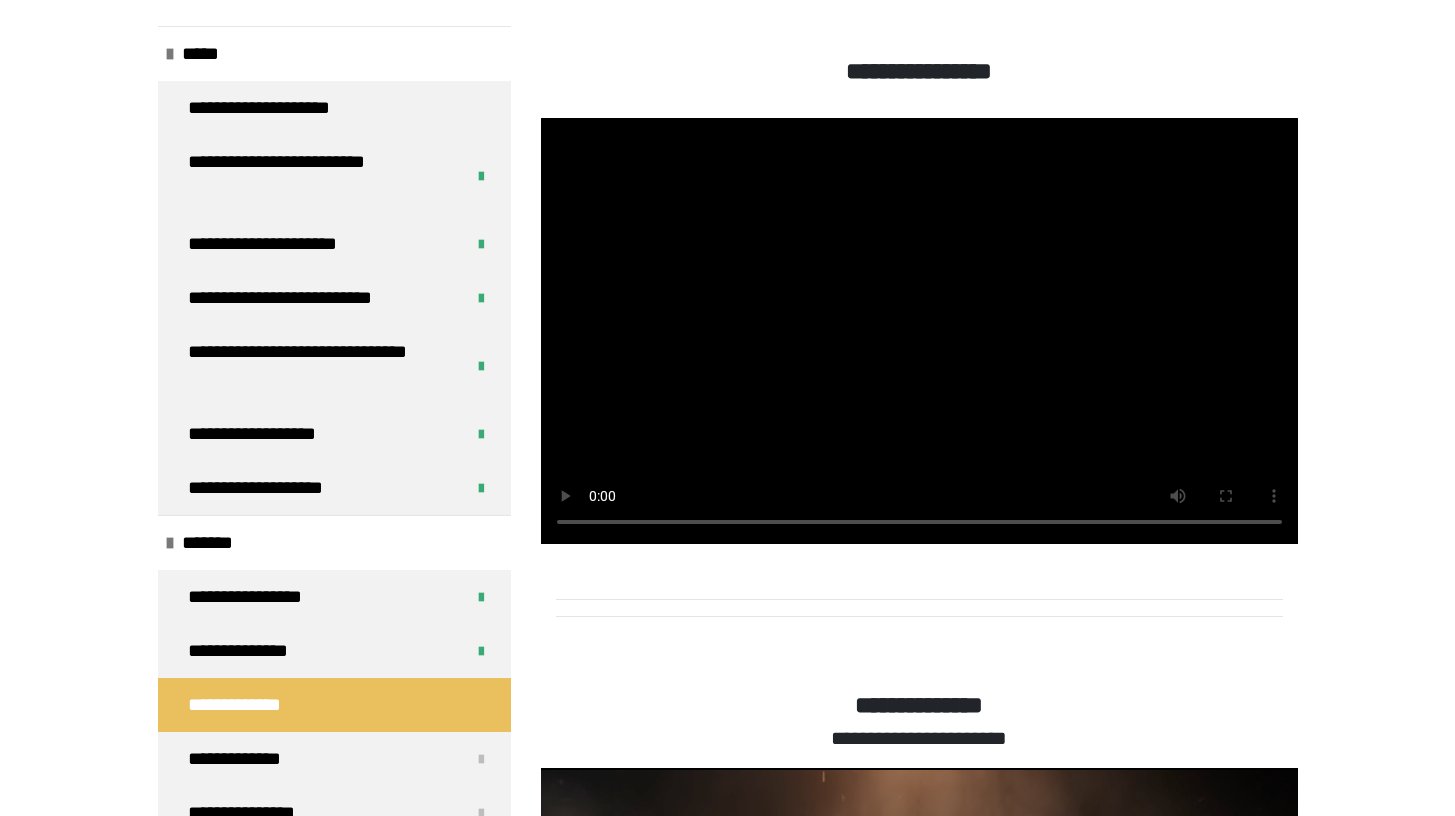 click at bounding box center [919, 331] 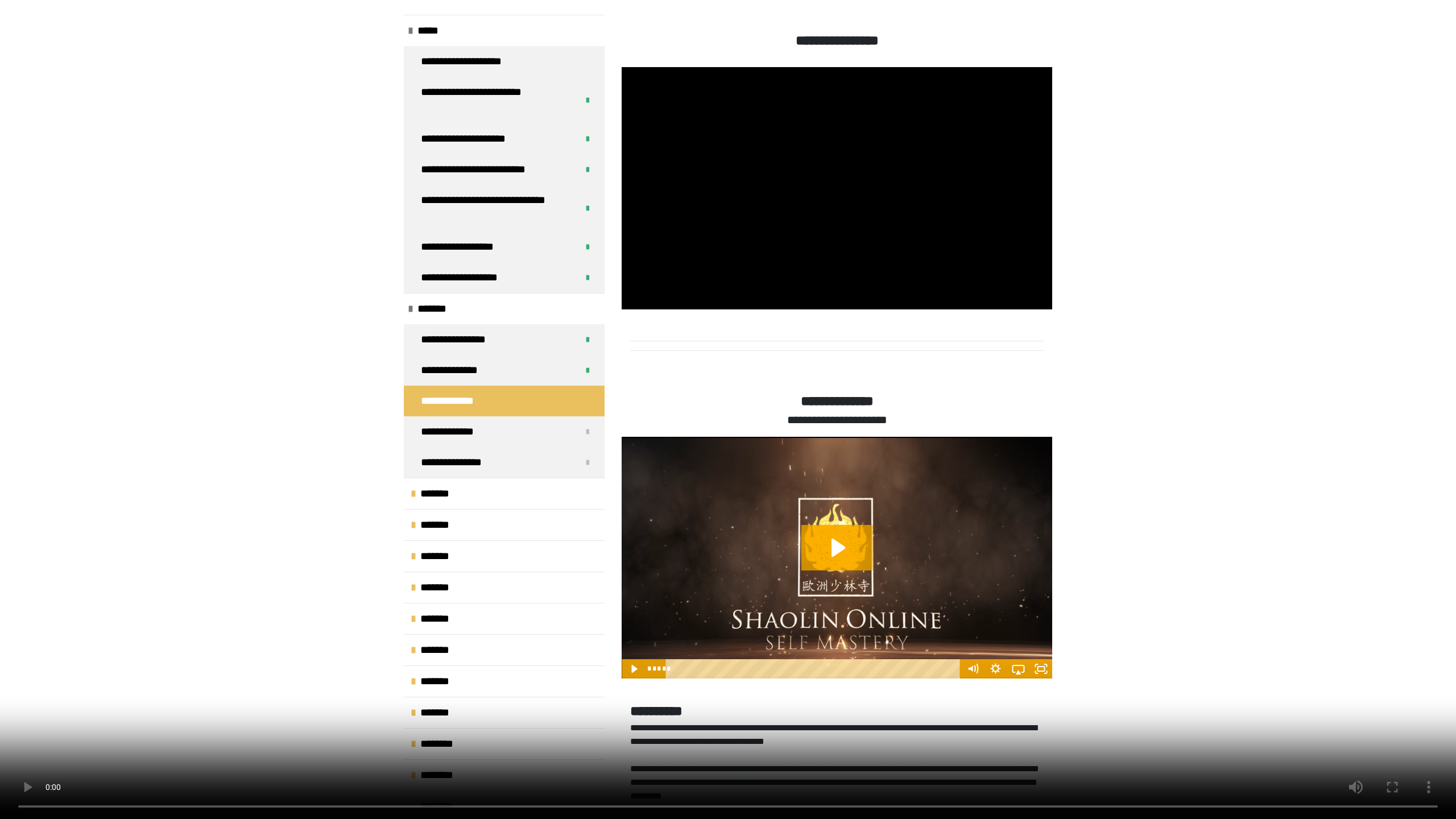 type 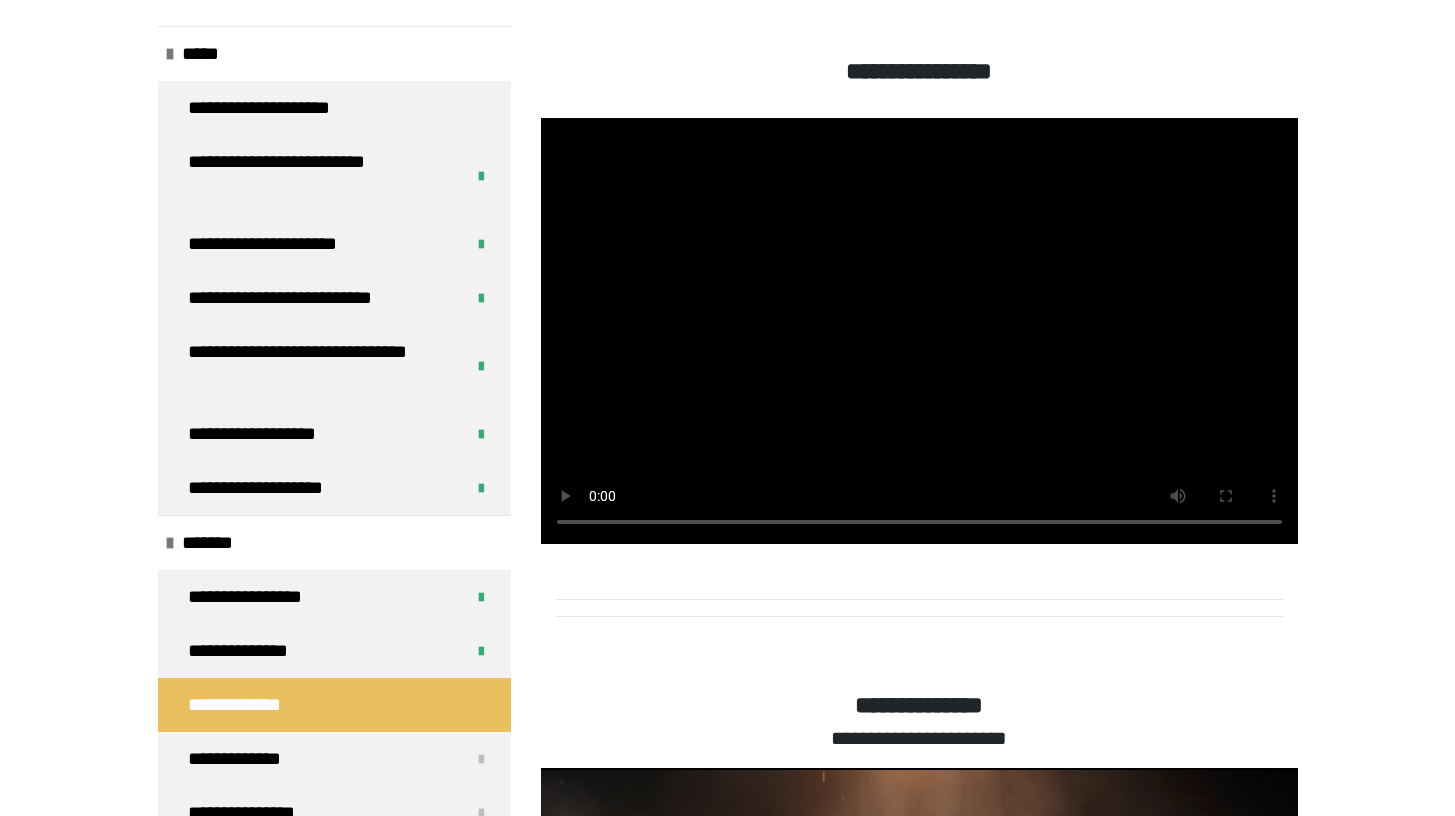 click at bounding box center (919, 331) 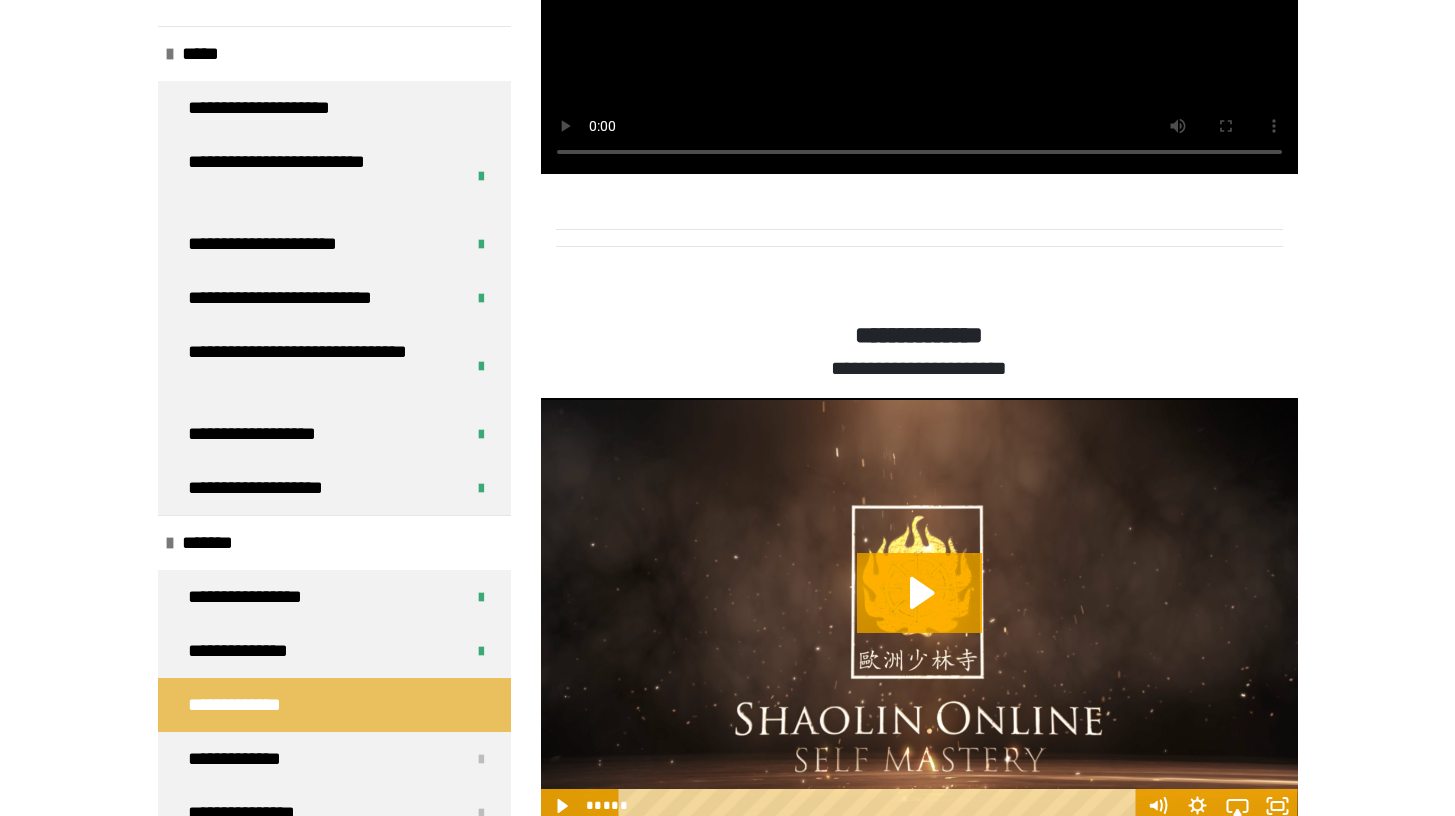 scroll, scrollTop: 3352, scrollLeft: 0, axis: vertical 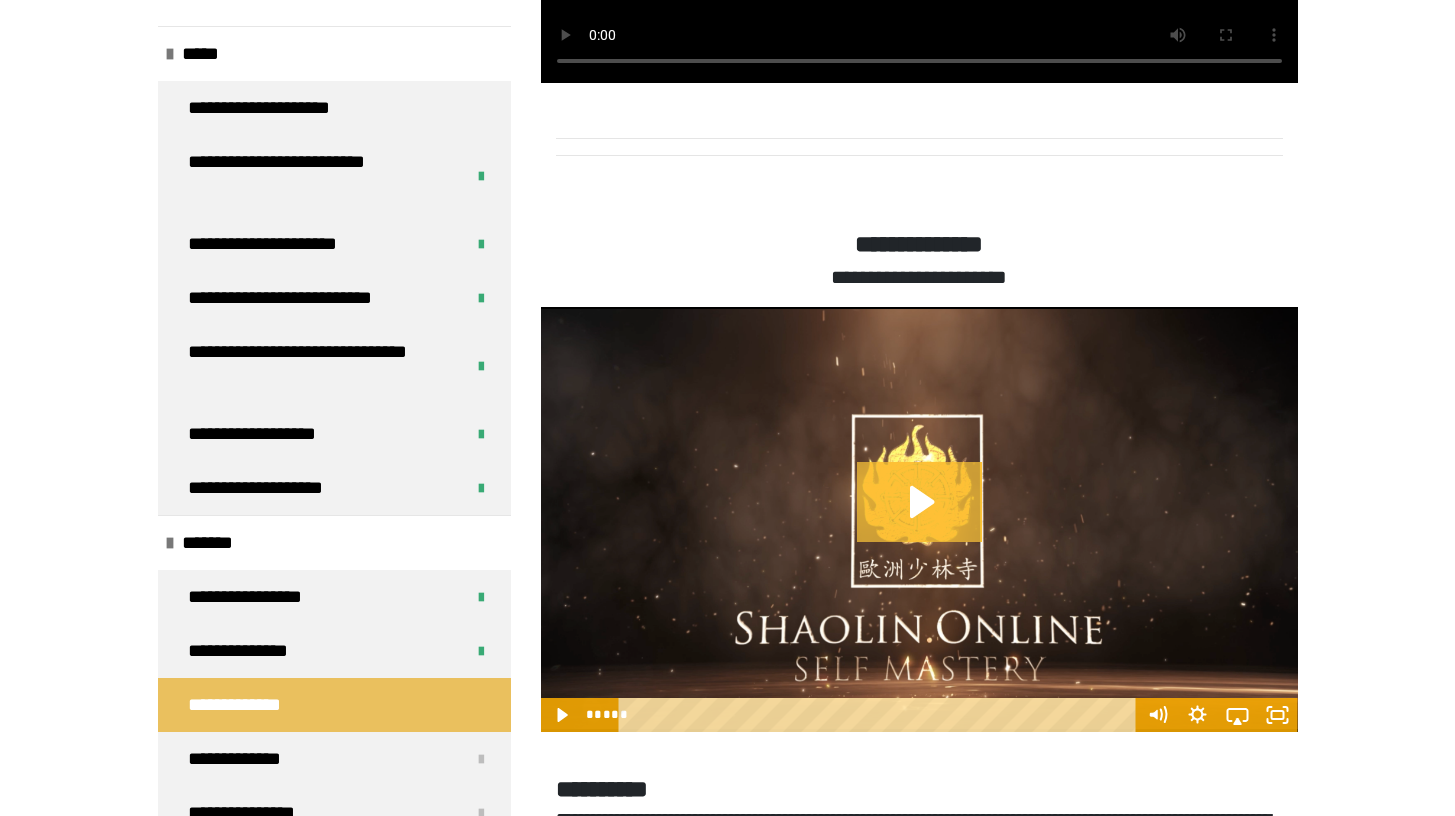 click 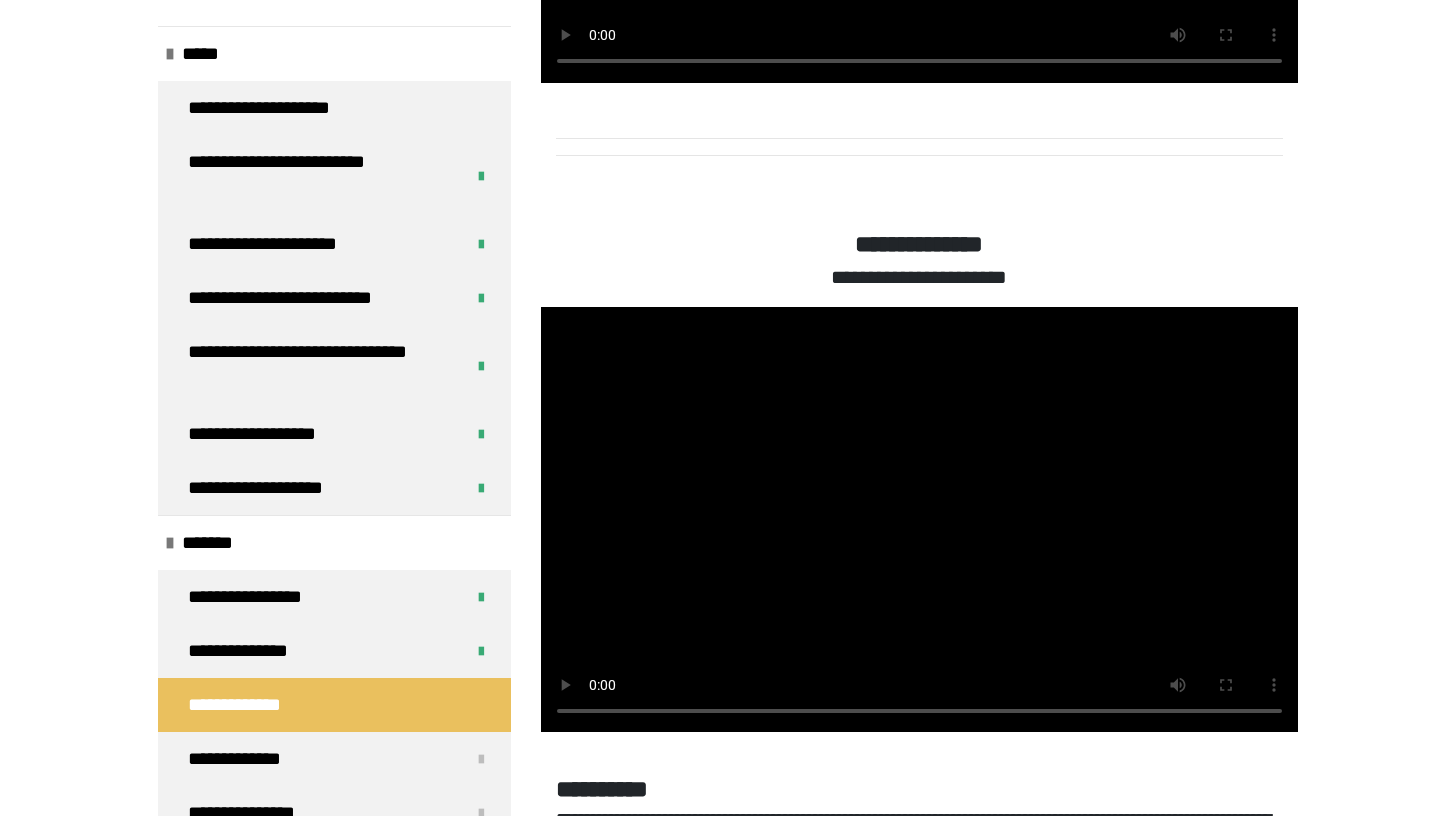 click at bounding box center (919, 520) 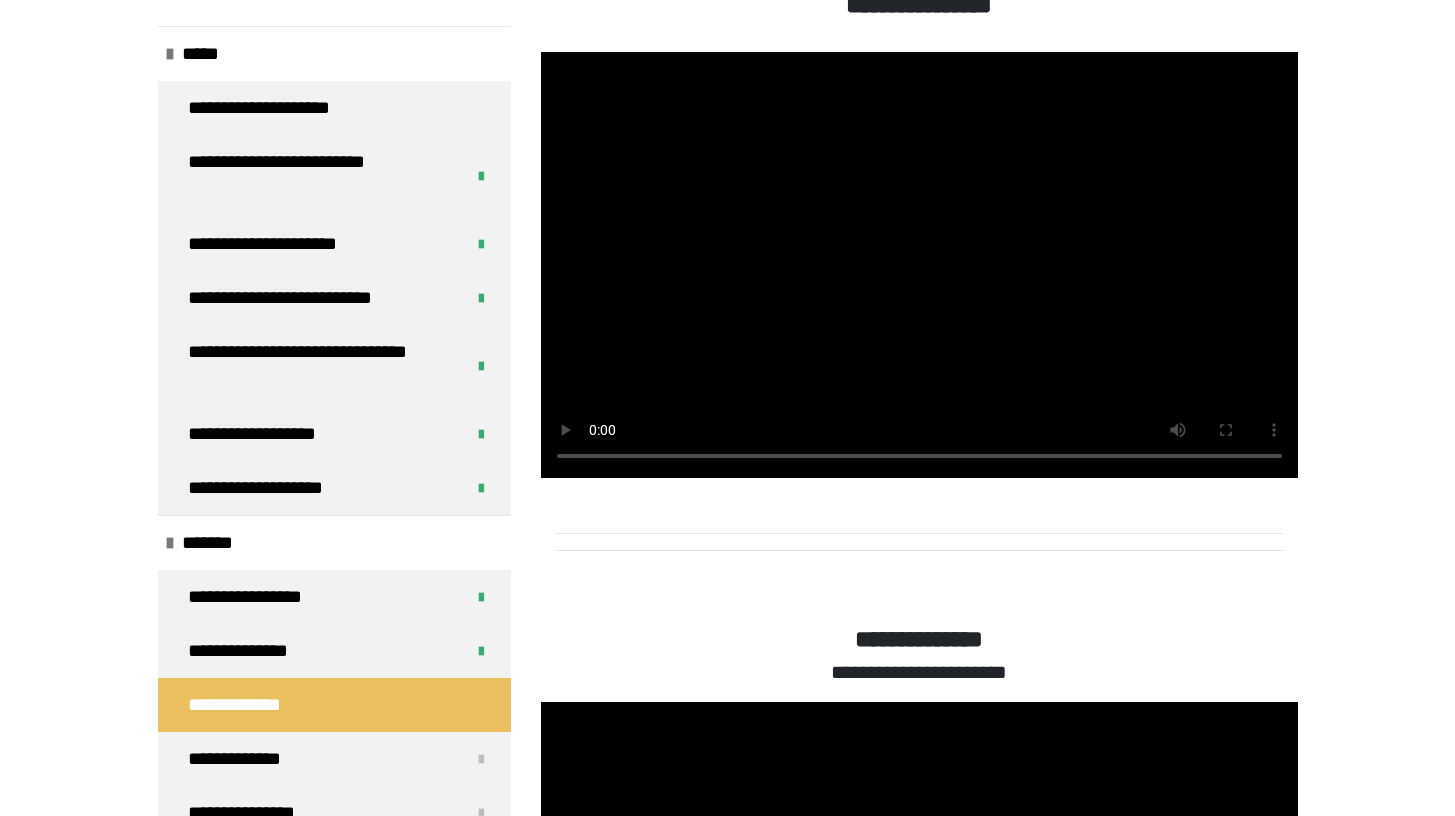 scroll, scrollTop: 2771, scrollLeft: 0, axis: vertical 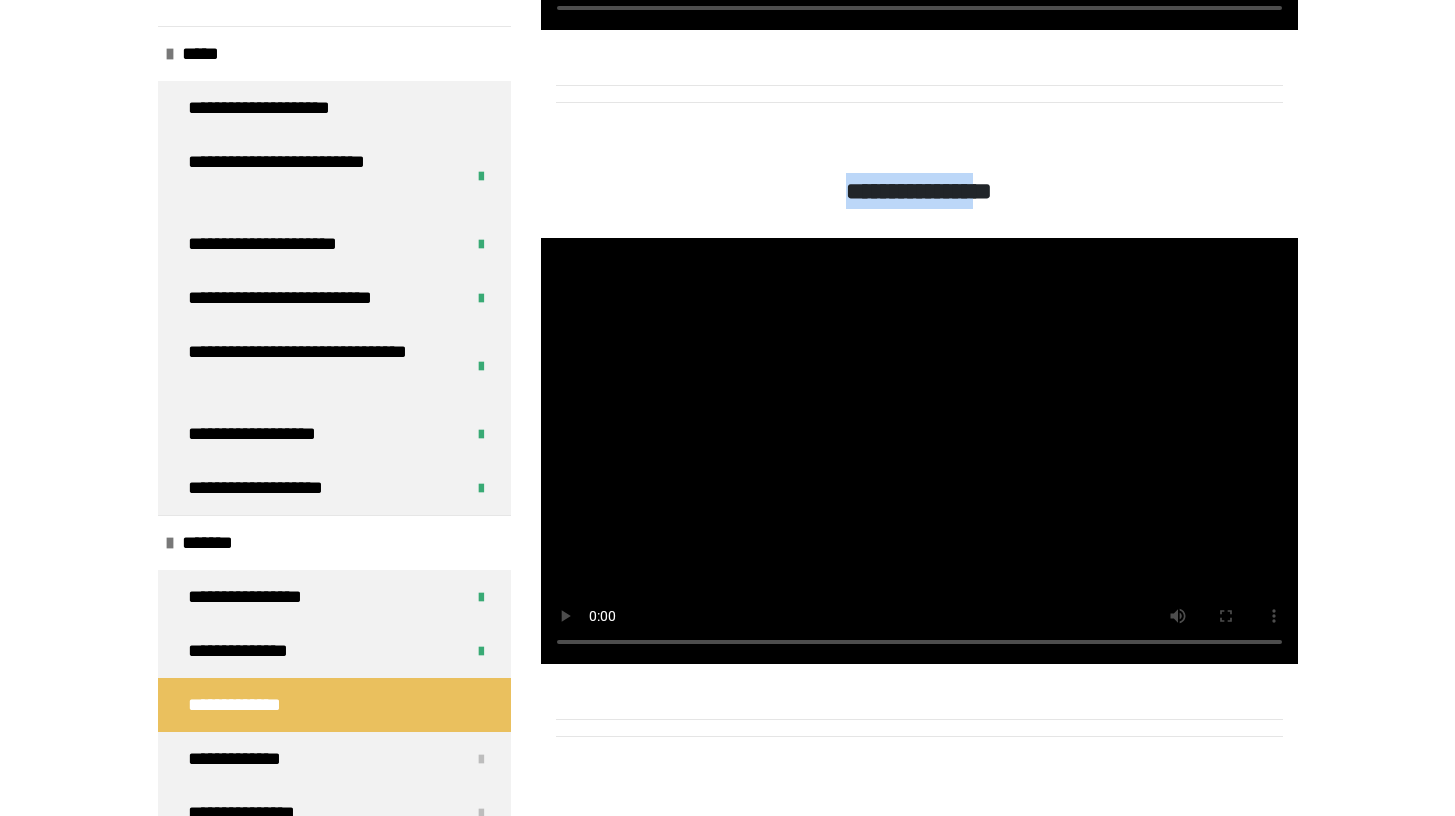drag, startPoint x: 999, startPoint y: 220, endPoint x: 794, endPoint y: 227, distance: 205.11948 